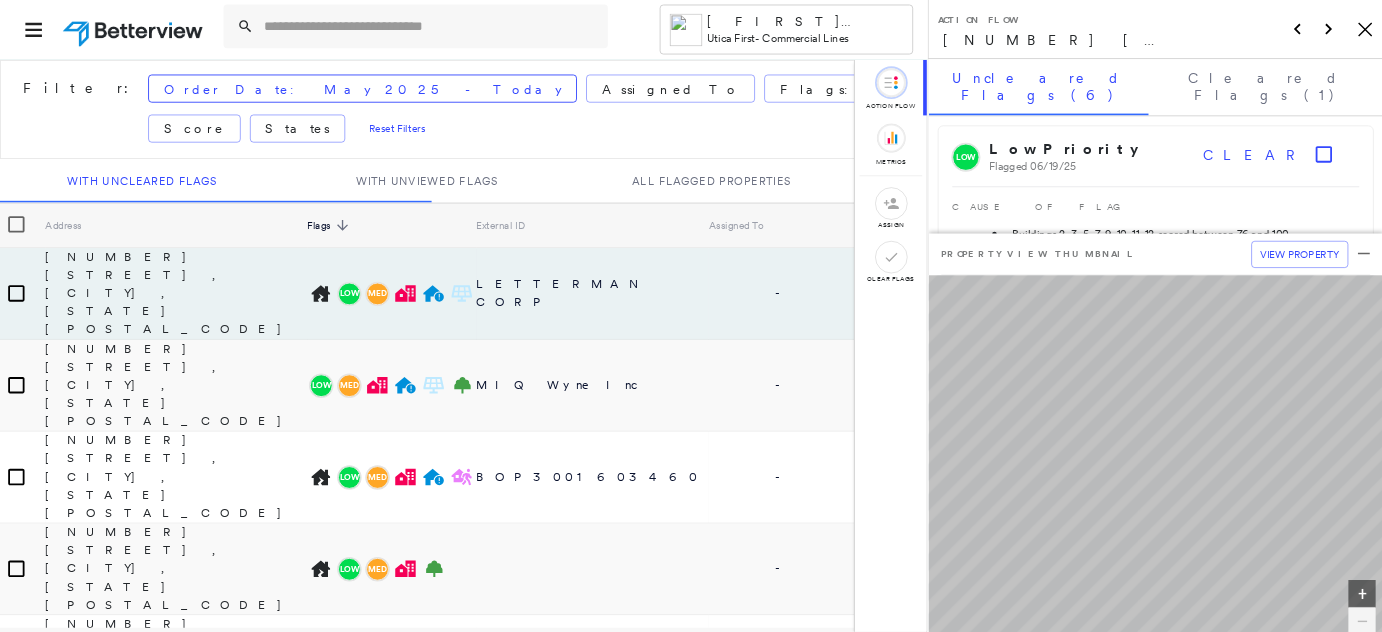 scroll, scrollTop: 0, scrollLeft: 0, axis: both 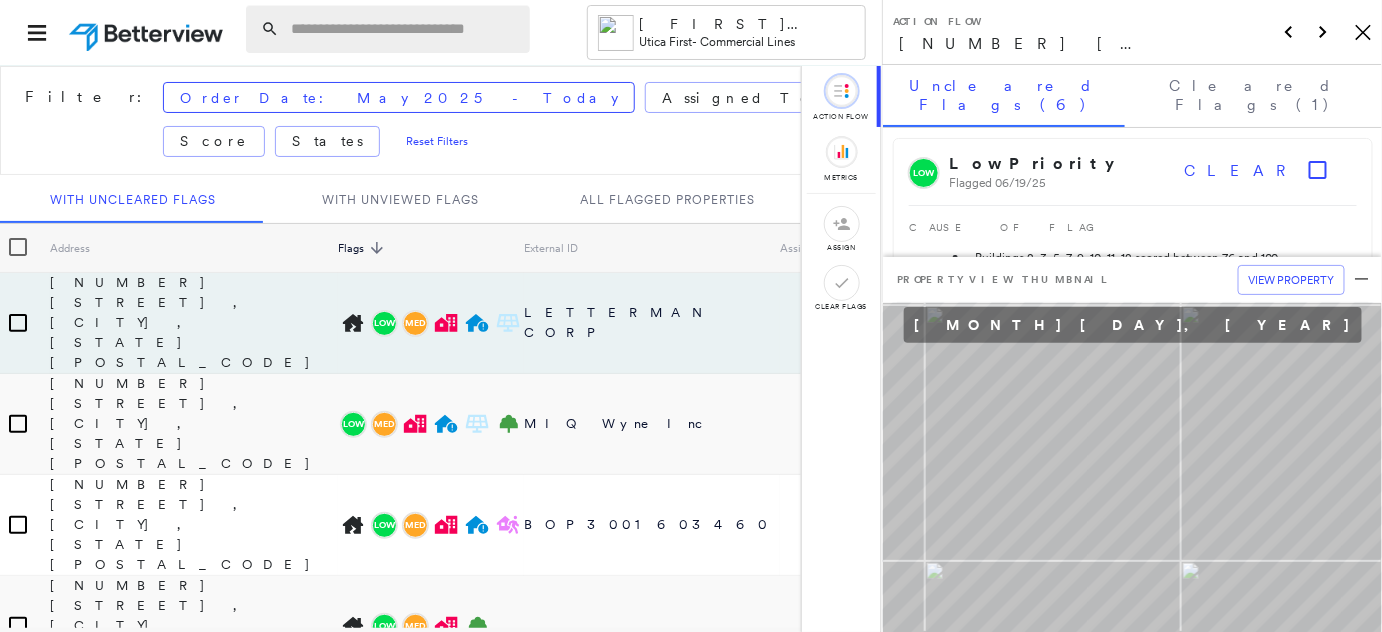click at bounding box center (404, 29) 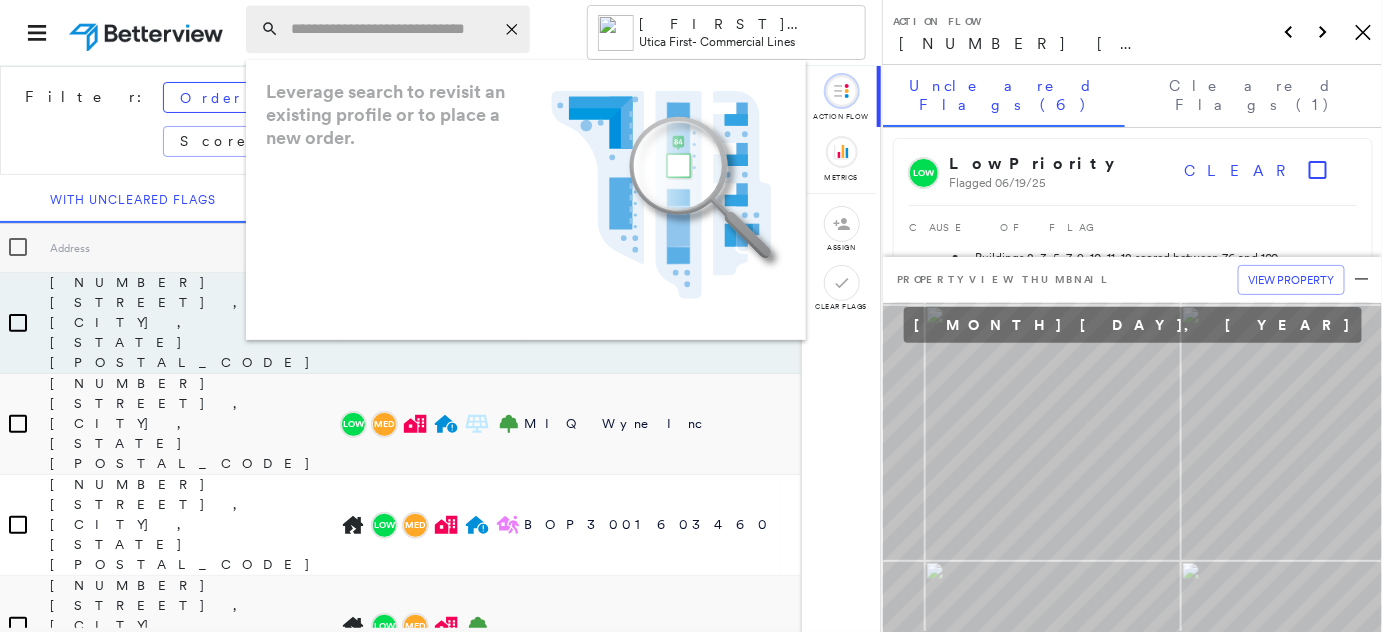paste on "**********" 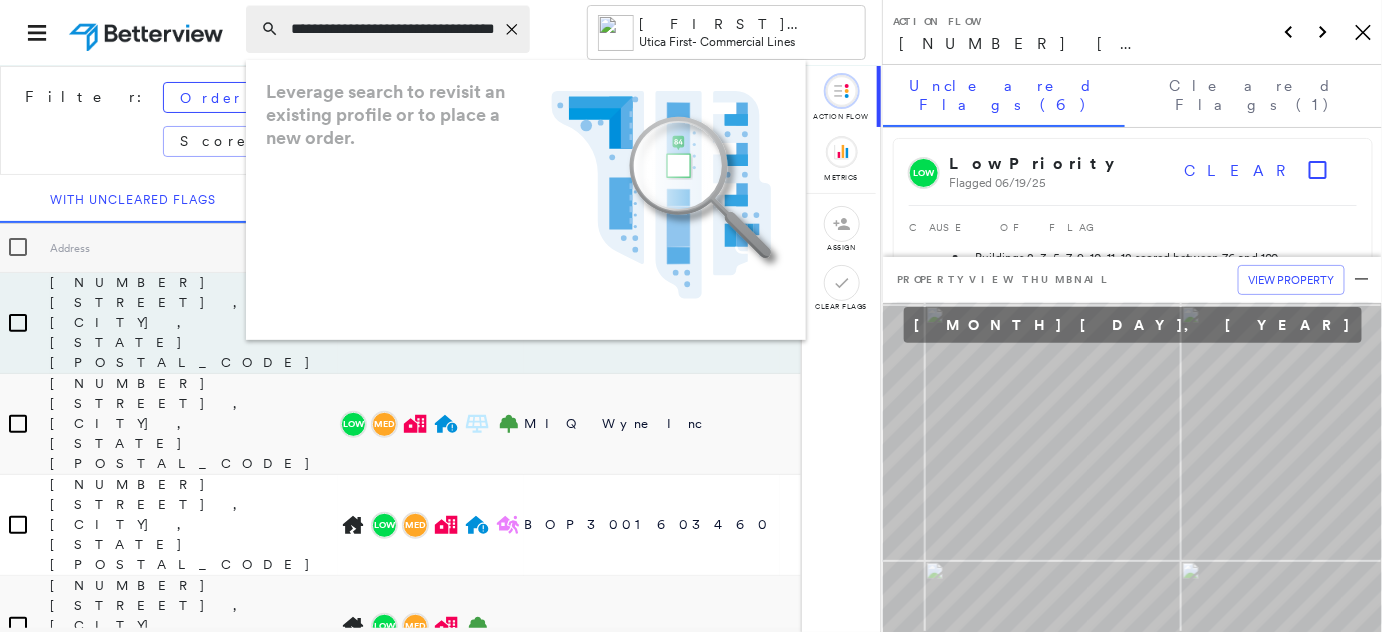 scroll, scrollTop: 0, scrollLeft: 33, axis: horizontal 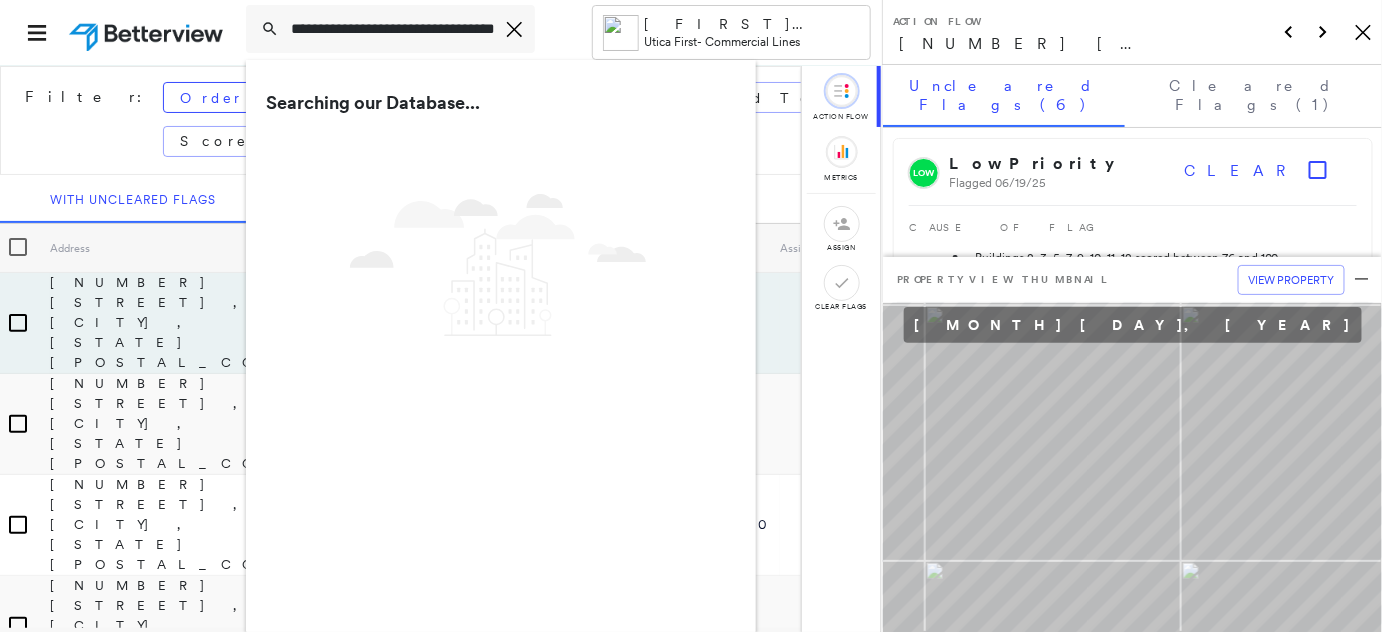 drag, startPoint x: 355, startPoint y: 28, endPoint x: 209, endPoint y: 23, distance: 146.08559 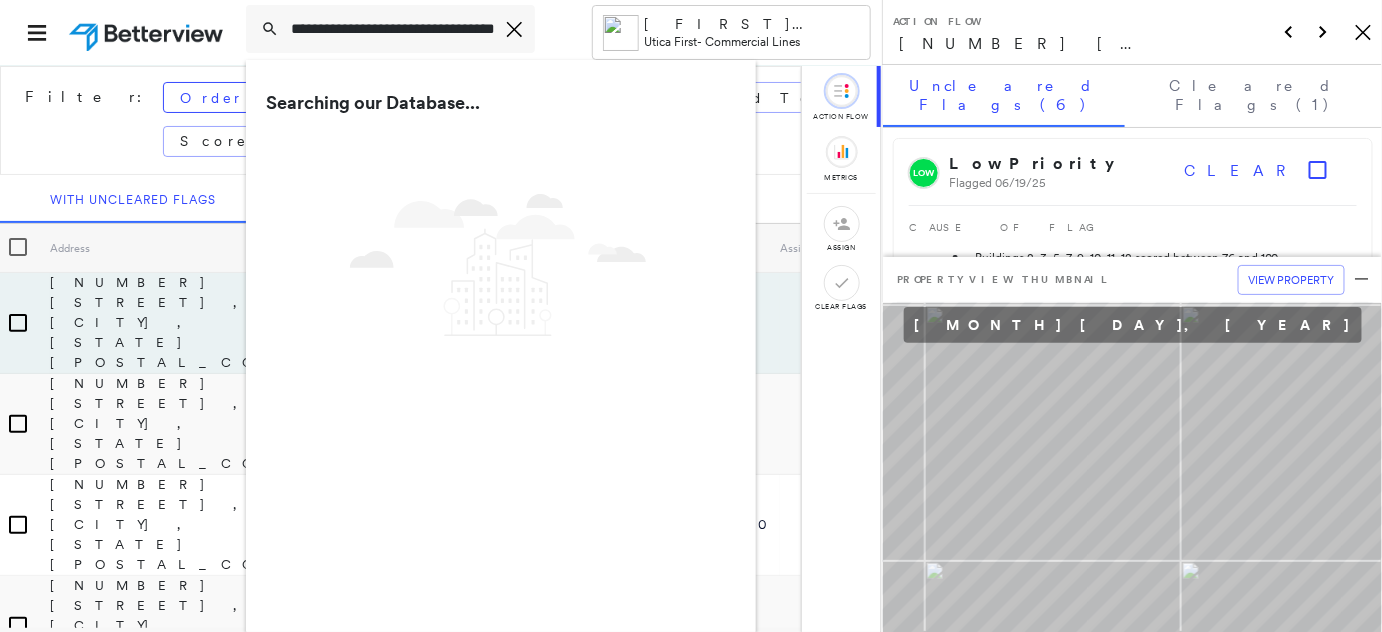 click on "**********" at bounding box center [441, 32] 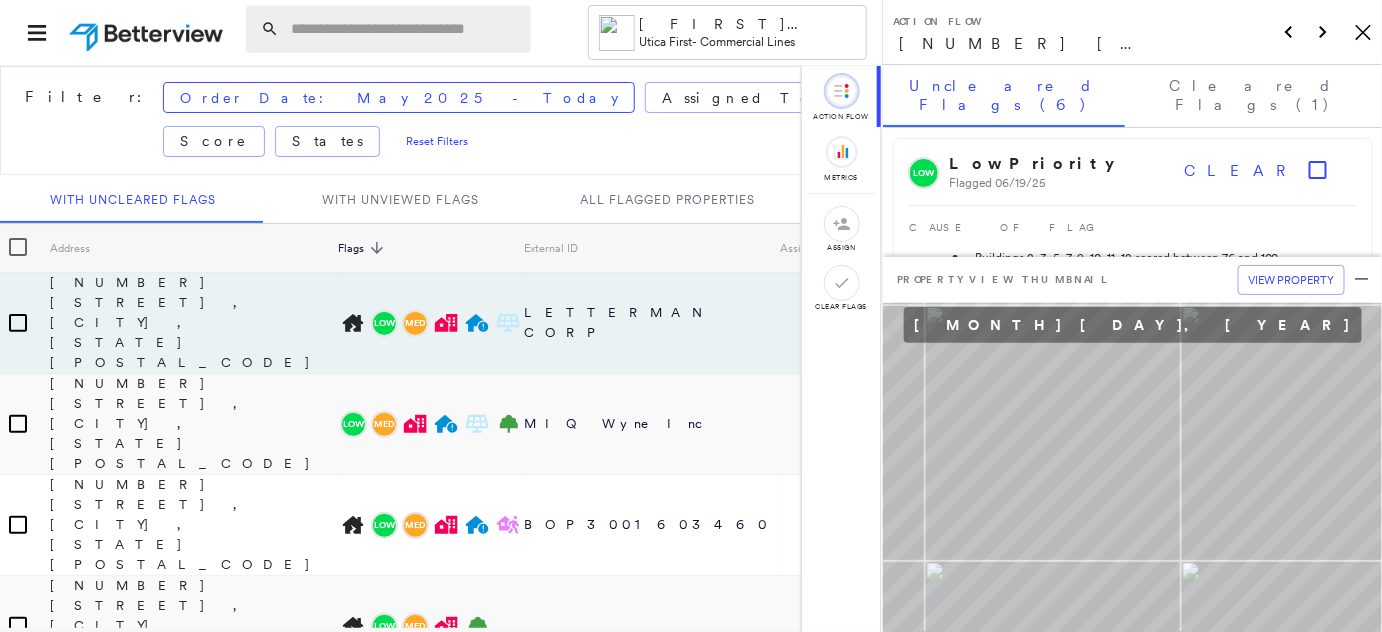 click at bounding box center (405, 29) 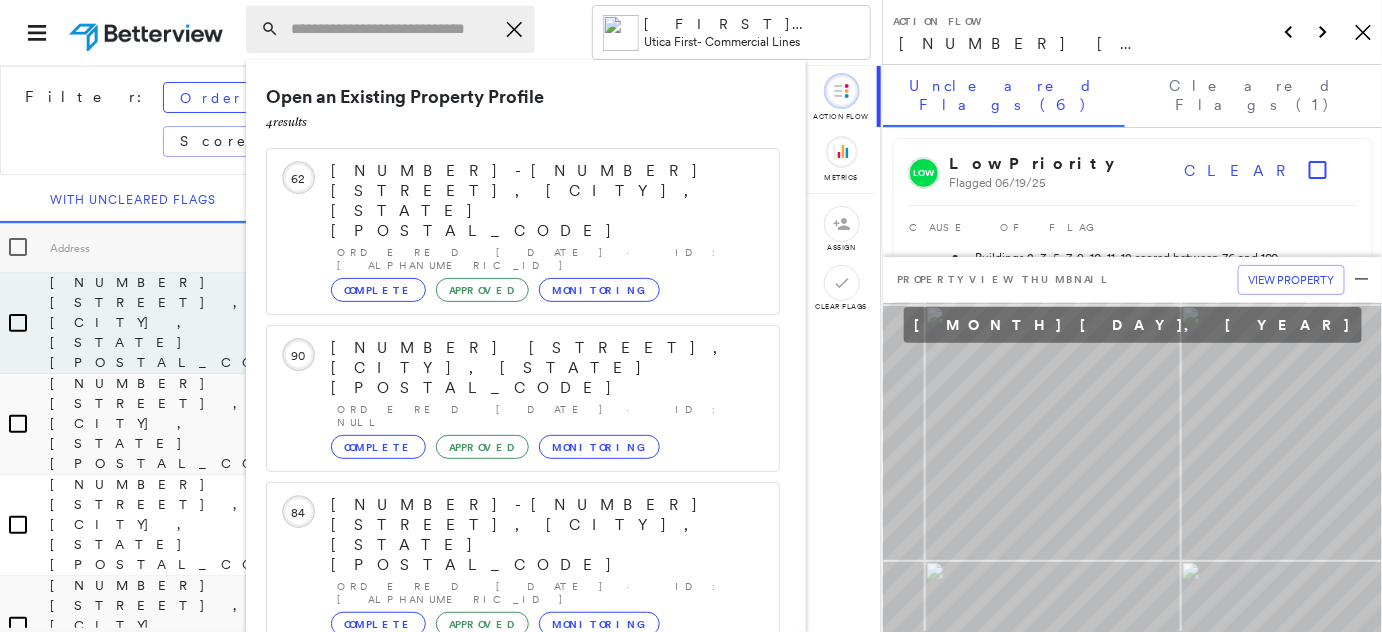paste on "**********" 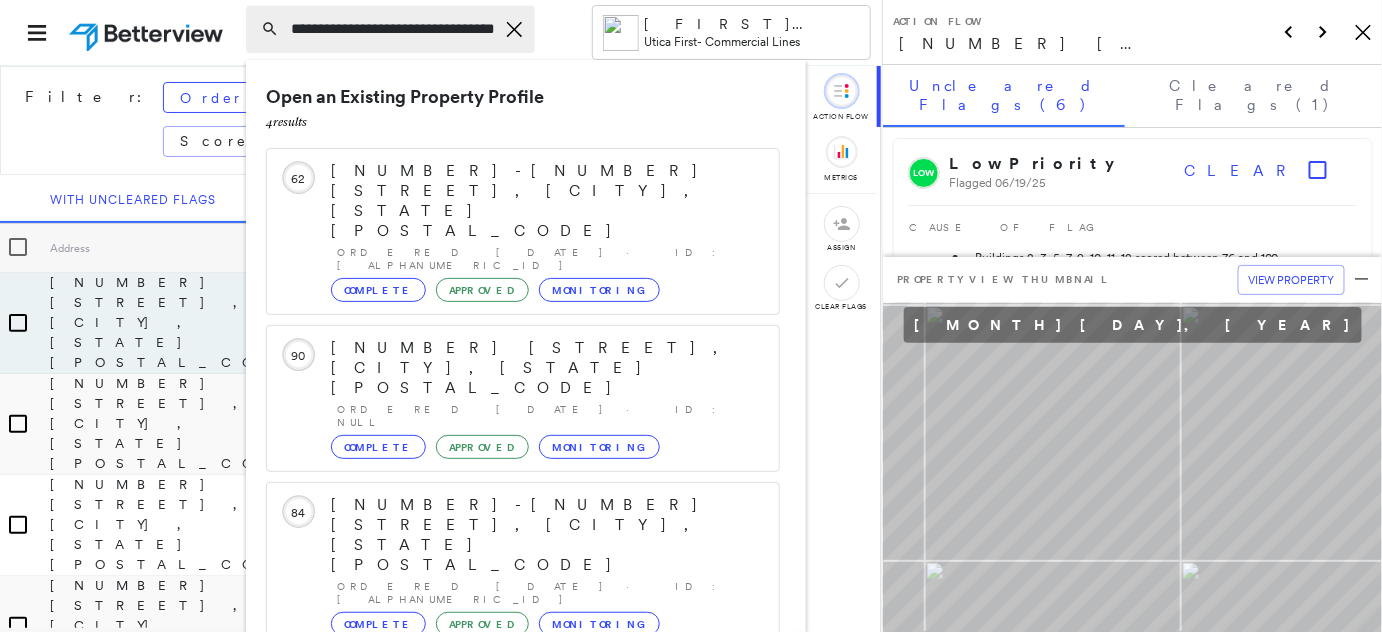 scroll, scrollTop: 0, scrollLeft: 33, axis: horizontal 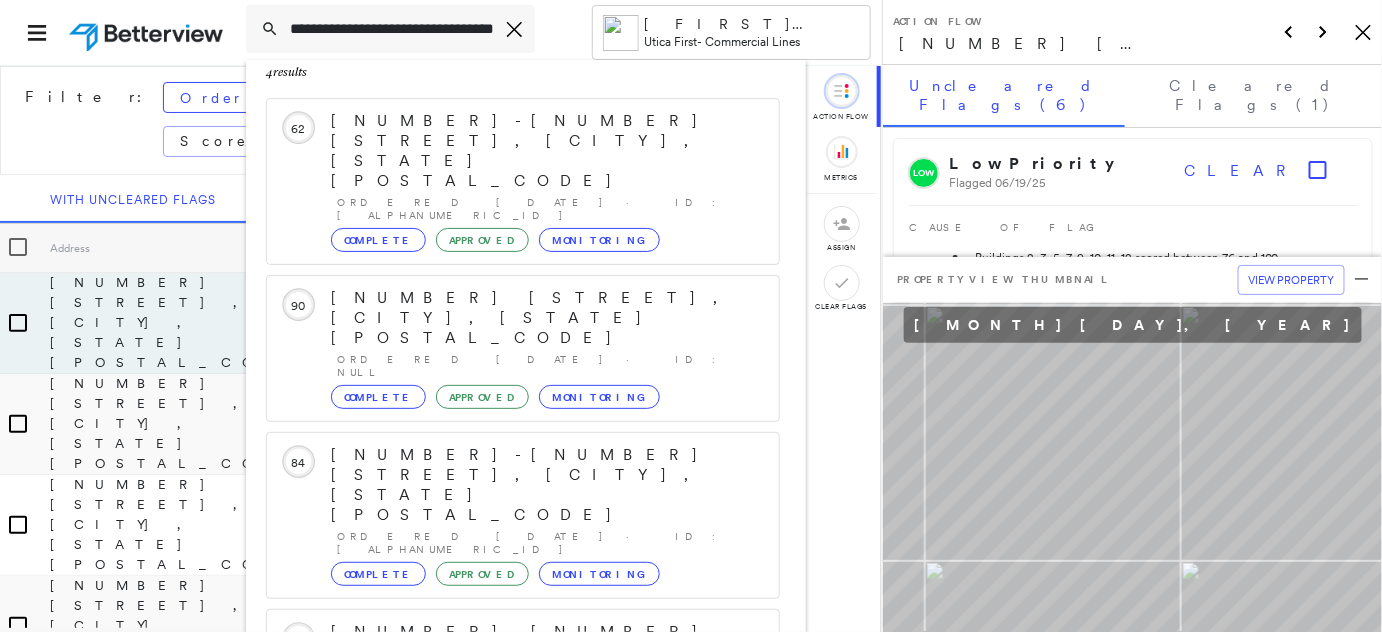 type on "**********" 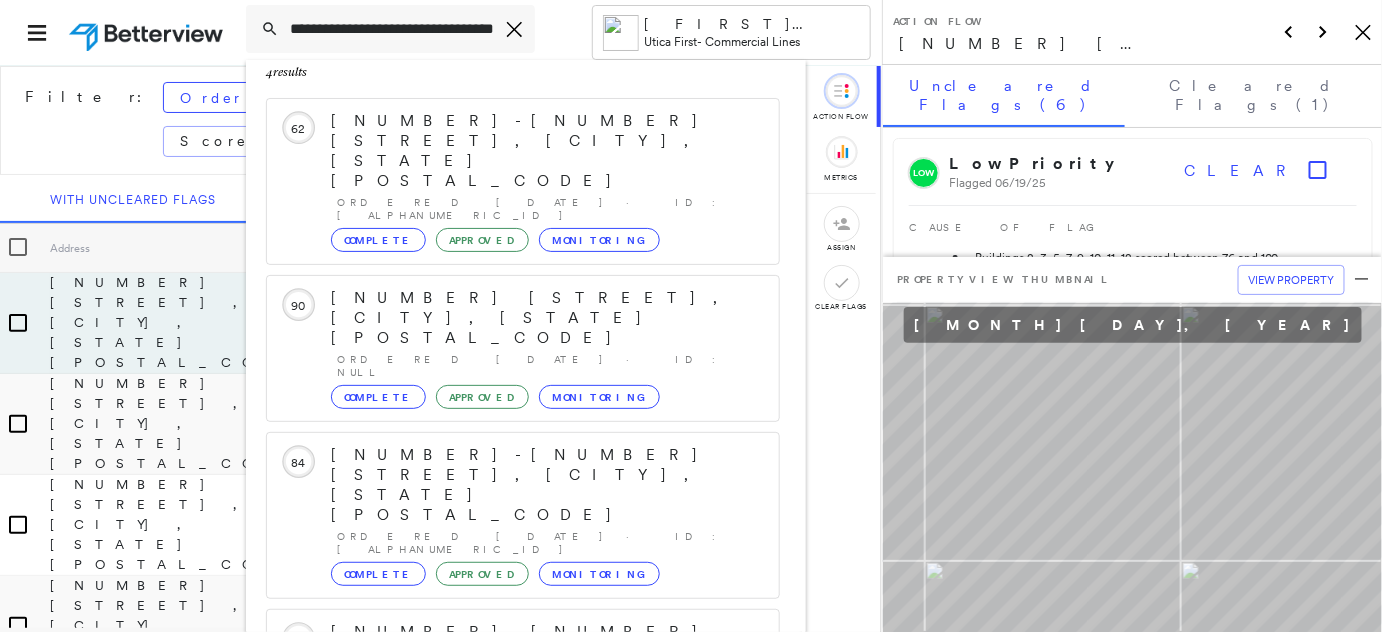 click on "[NUMBER] [STREET], [CITY], [STATE] [POSTAL_CODE]" at bounding box center [501, 912] 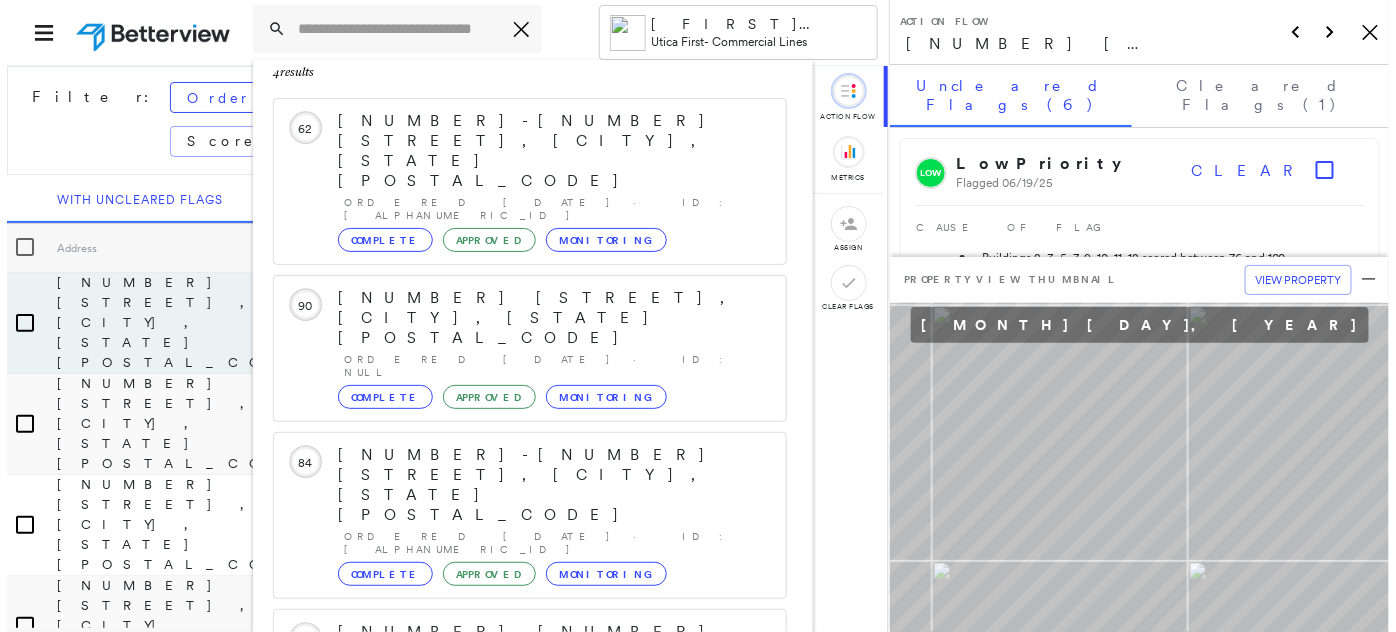 scroll, scrollTop: 0, scrollLeft: 0, axis: both 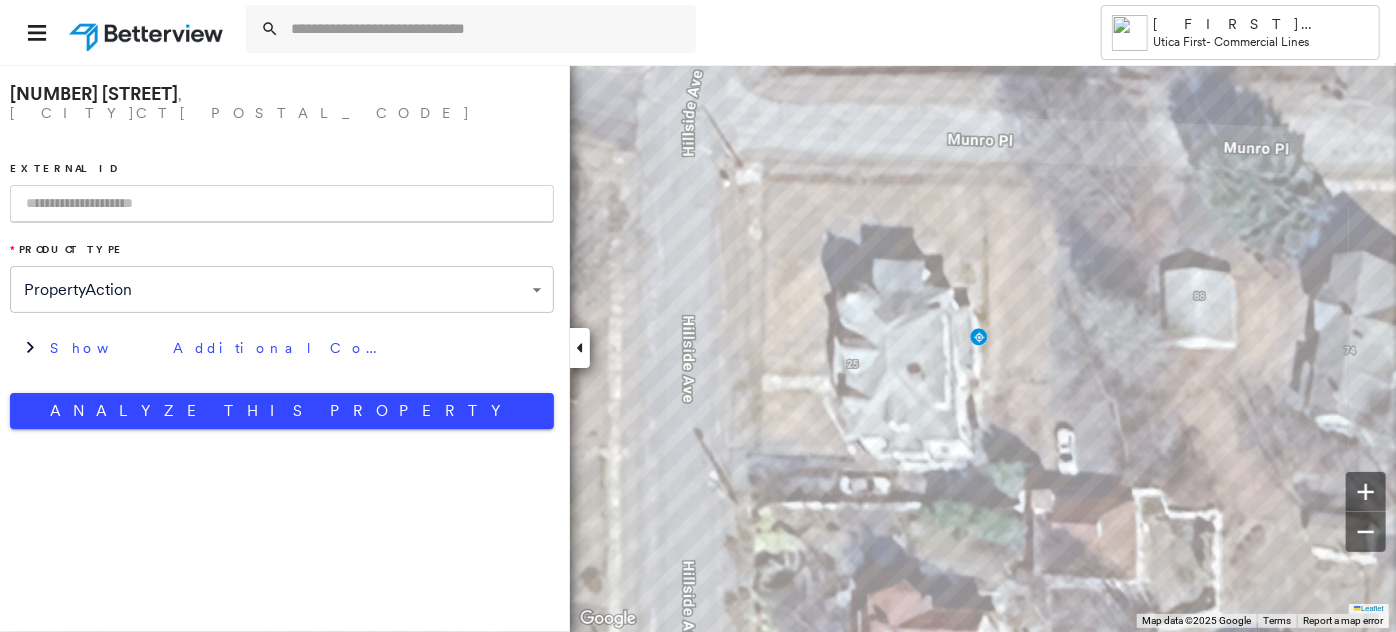 click at bounding box center [282, 204] 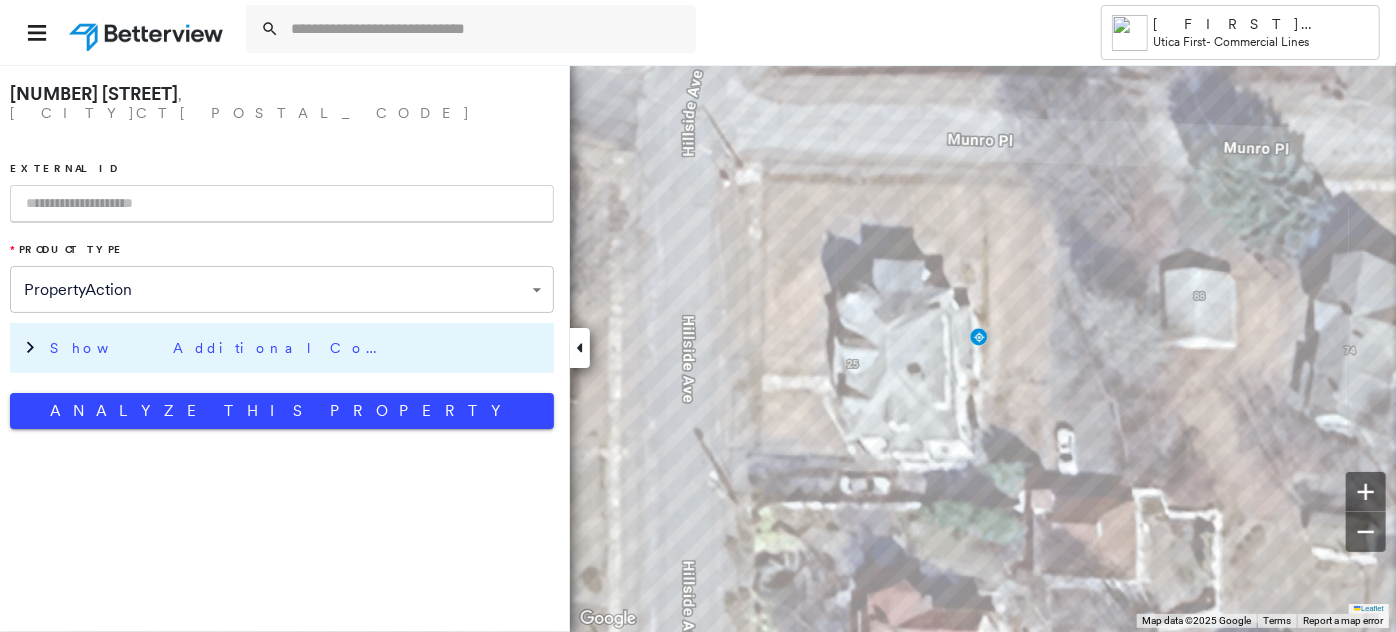 paste on "**********" 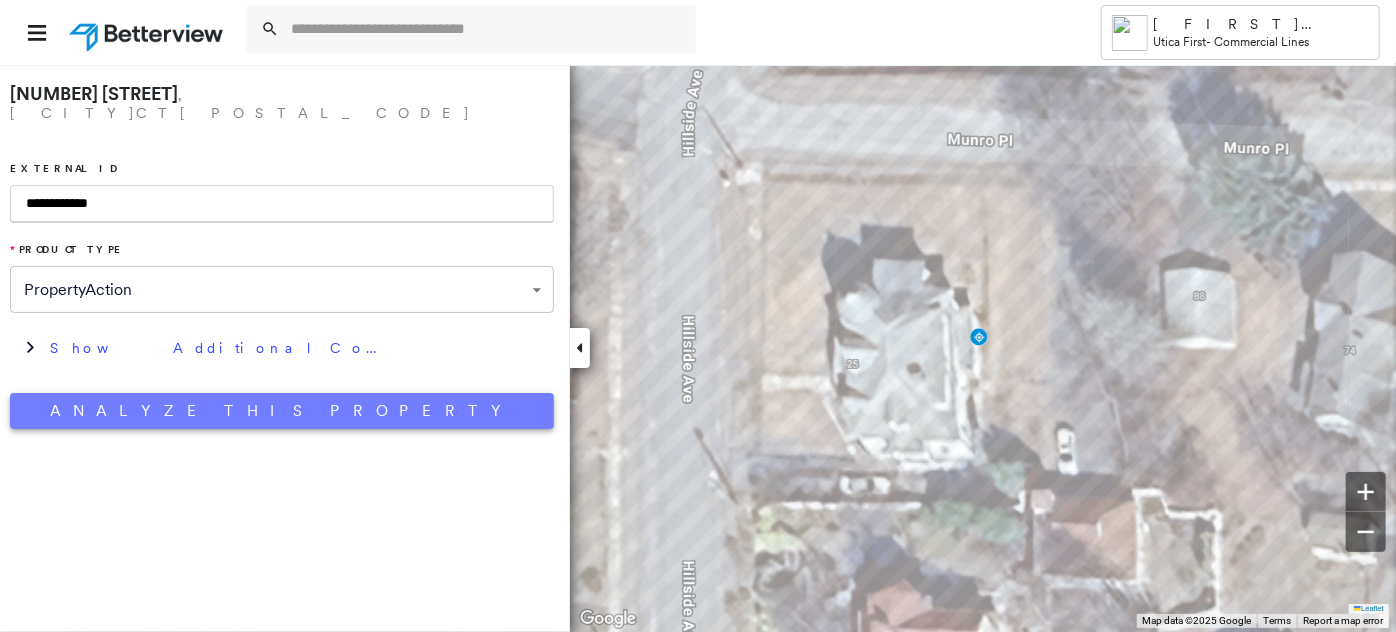 type on "**********" 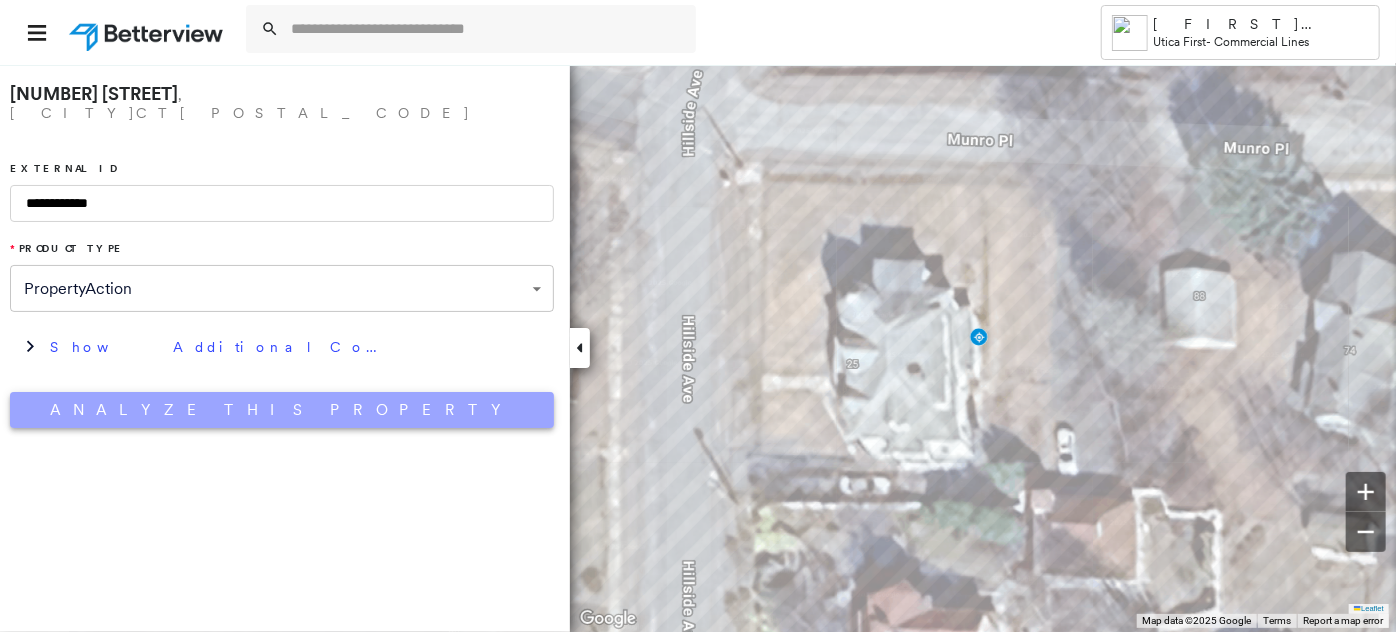 click on "Analyze This Property" at bounding box center [282, 410] 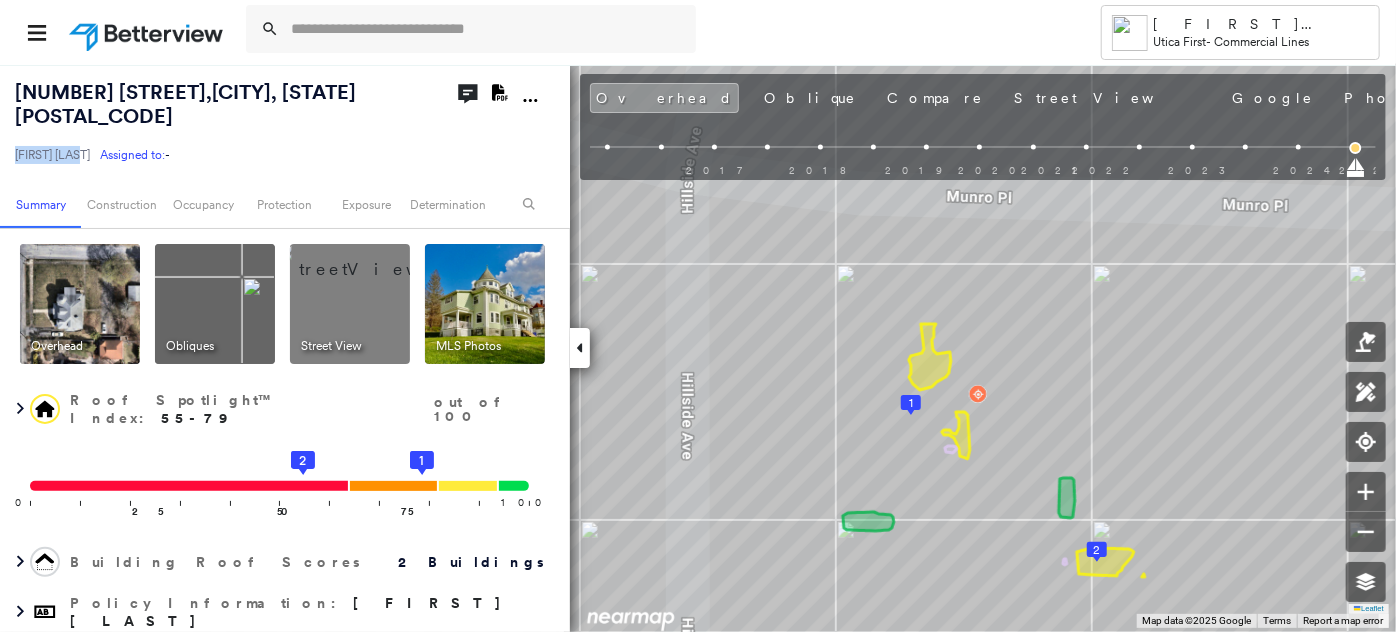 drag, startPoint x: 80, startPoint y: 132, endPoint x: 17, endPoint y: 131, distance: 63.007935 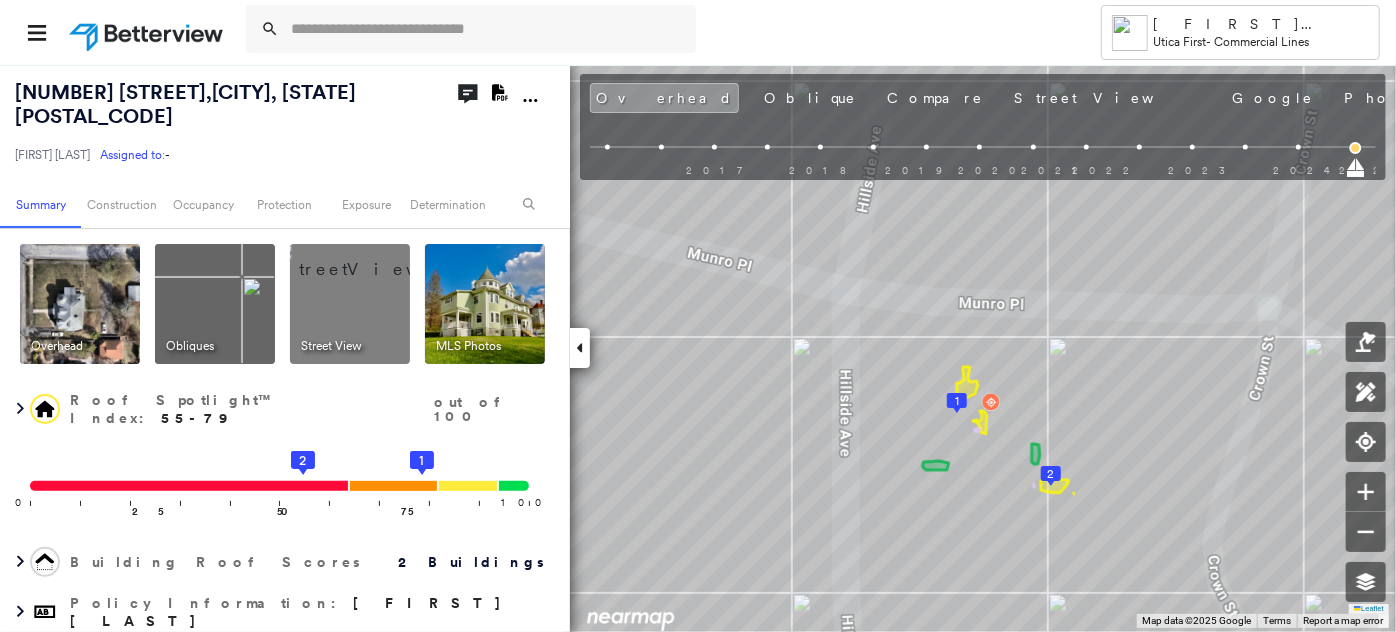 click 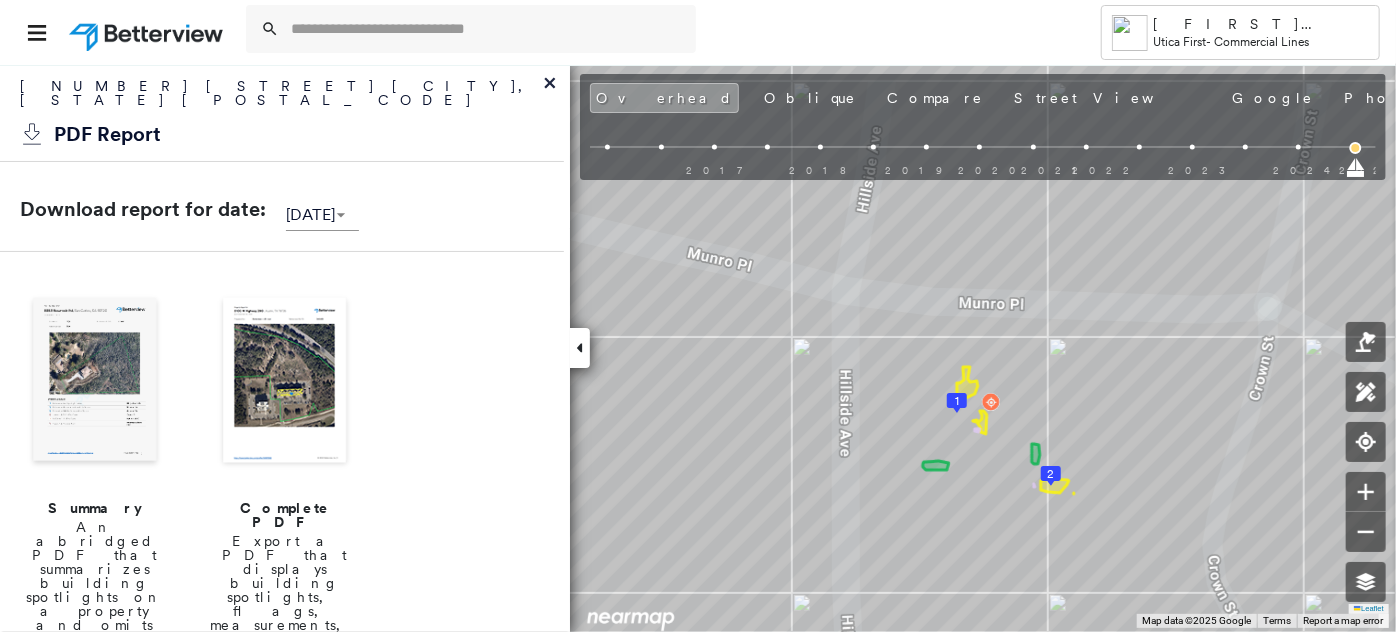 click at bounding box center [285, 382] 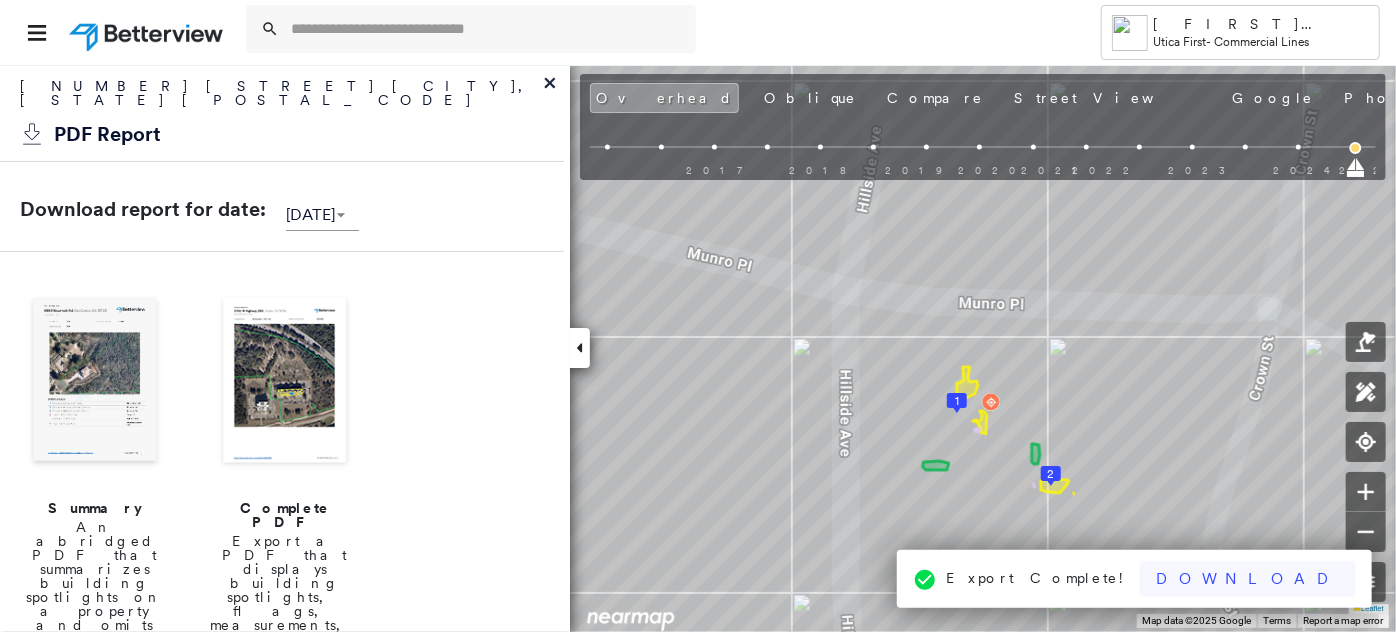 click on "Download" at bounding box center (1248, 579) 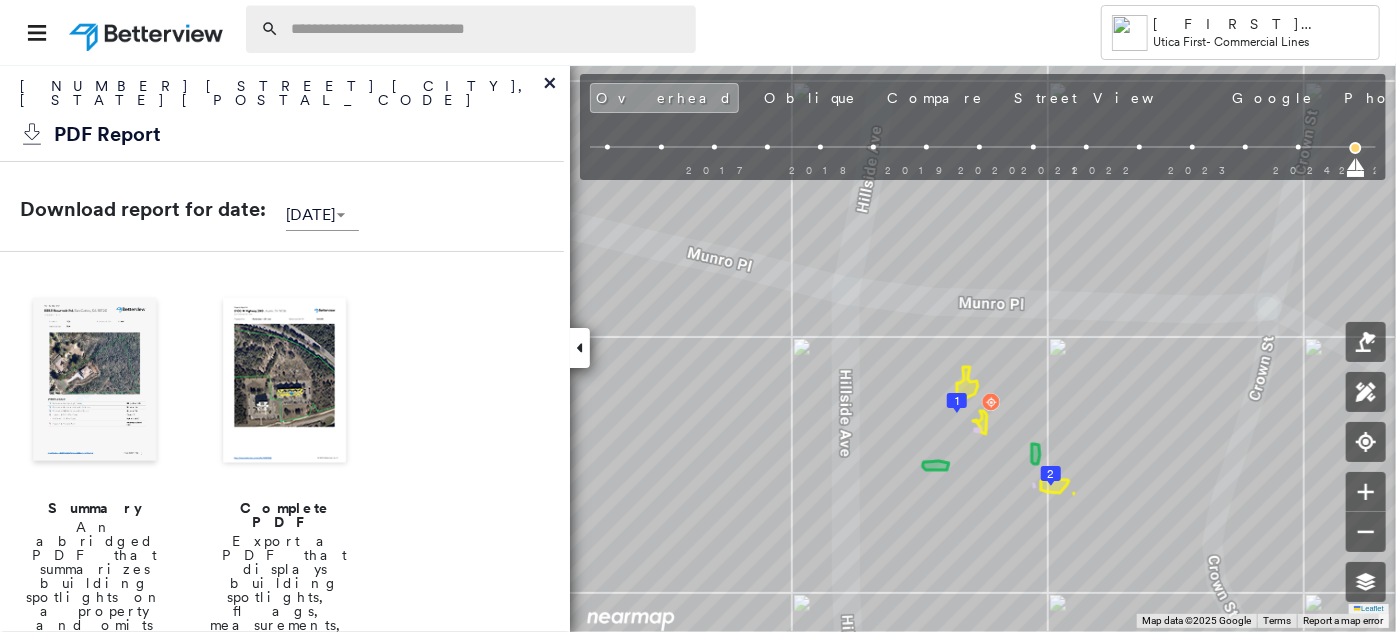click at bounding box center [487, 29] 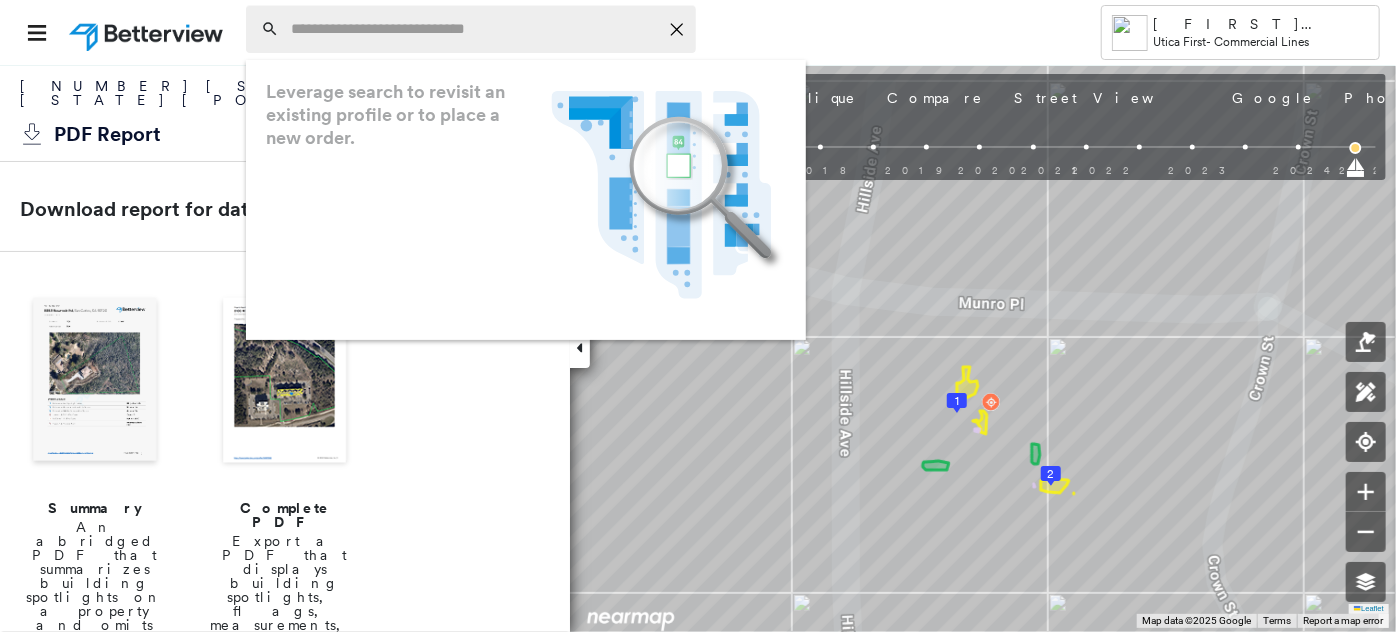 paste on "**********" 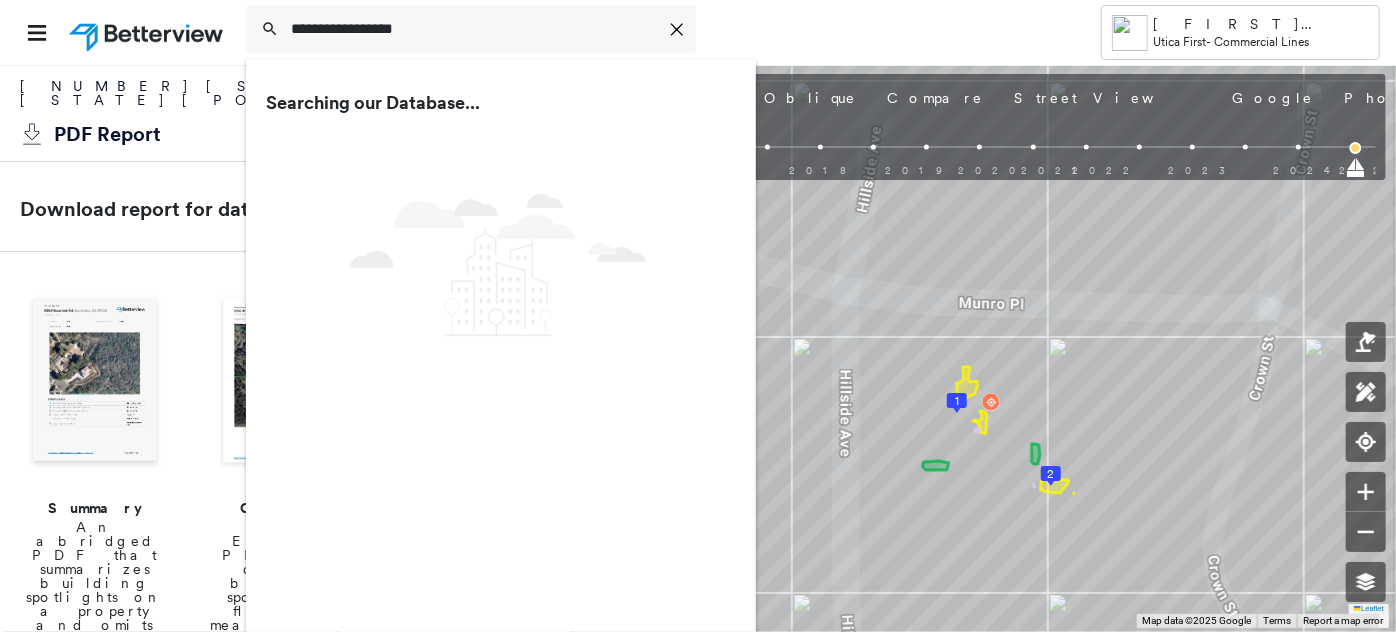 type on "**********" 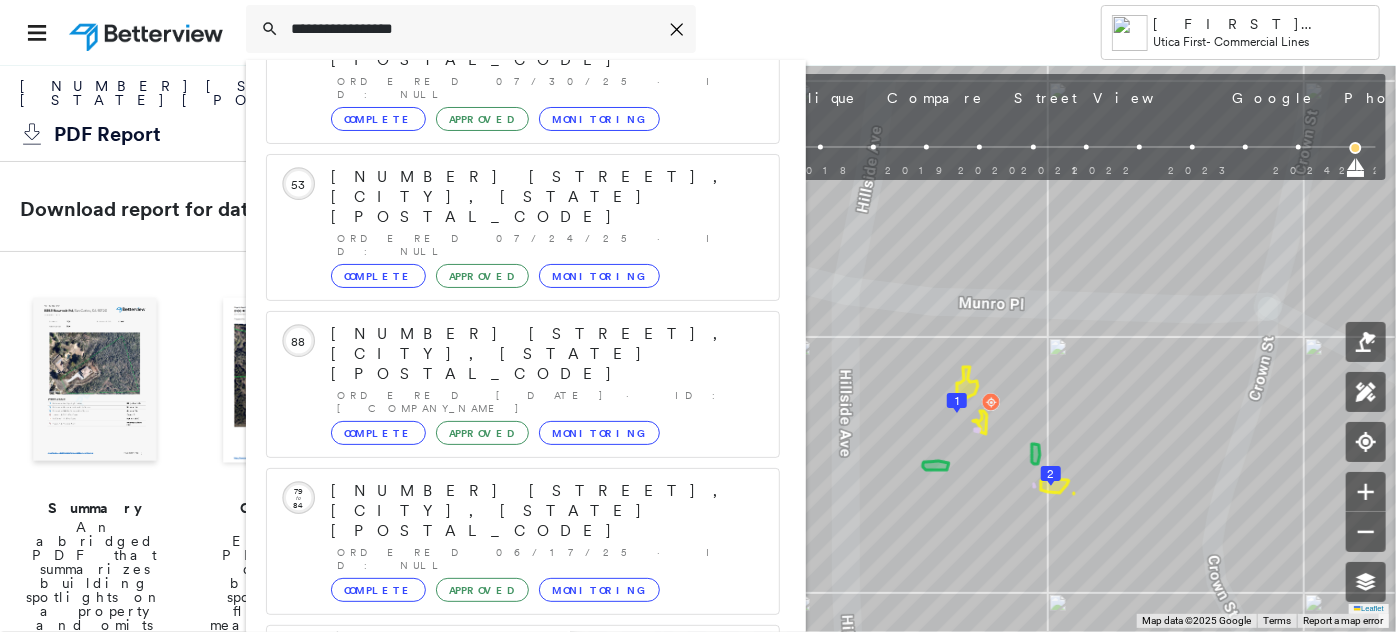scroll, scrollTop: 295, scrollLeft: 0, axis: vertical 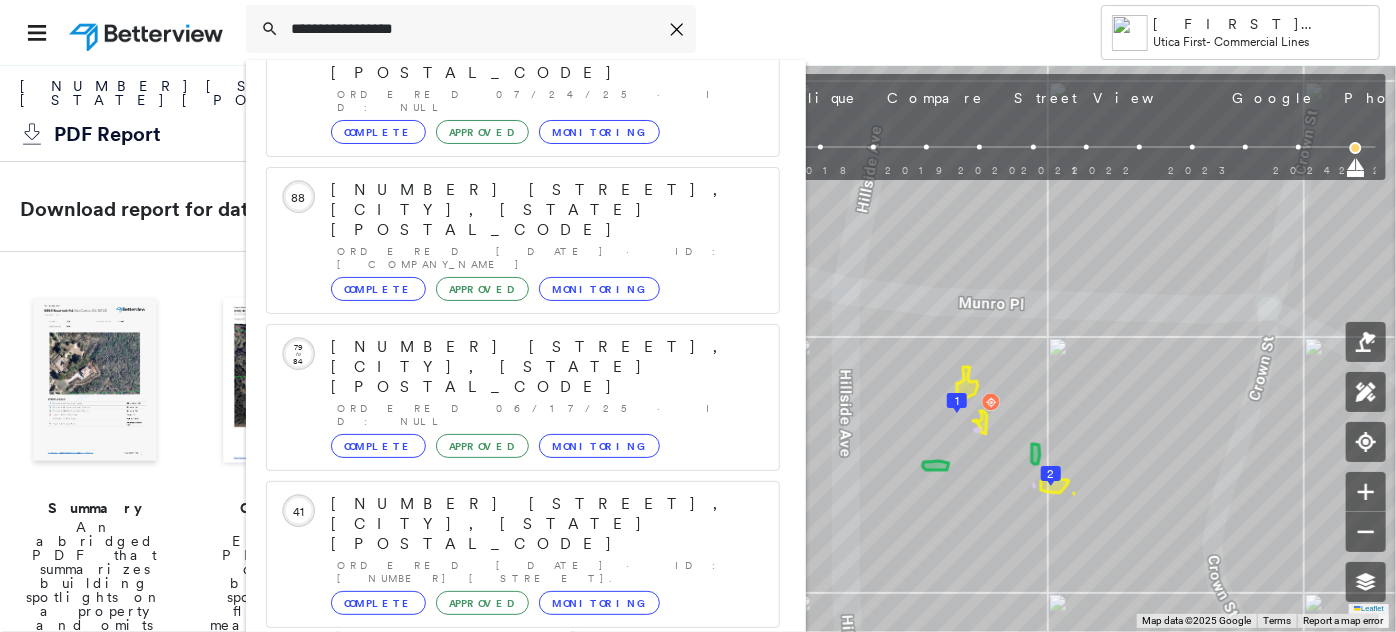 click on "[NUMBER] [STREET], [CITY], [STATE] [POSTAL_CODE]" at bounding box center [501, 816] 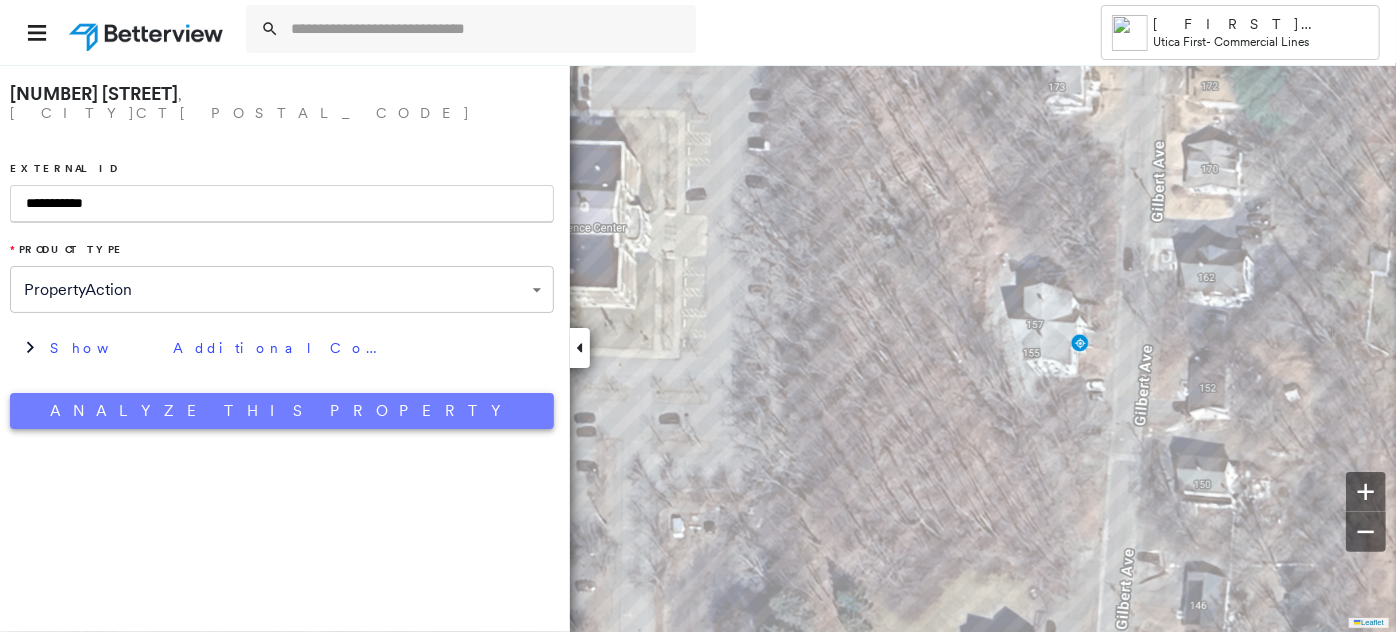type on "**********" 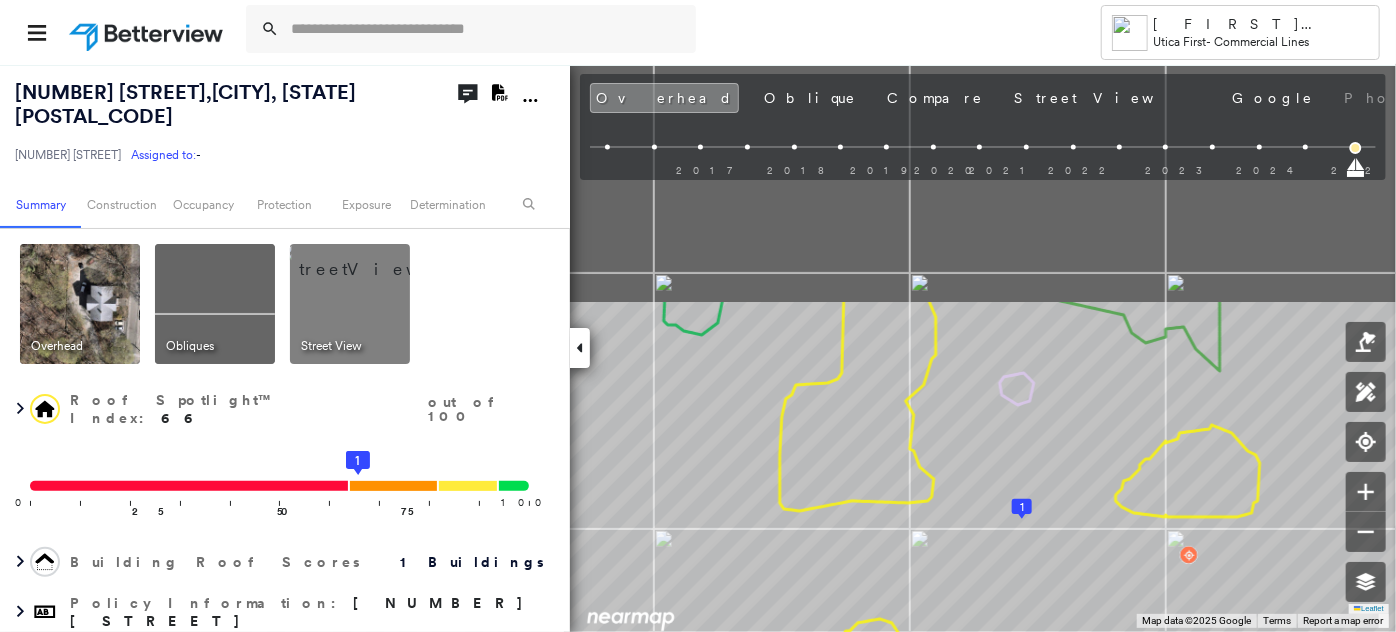 click on "Tower [FIRST] [LAST] [CITY] First  -   Commercial Lines [NUMBER] [STREET] ,  [CITY], [STATE] [POSTAL_CODE] [NUMBER] [STREET] Assigned to:  - Assigned to:  - [NUMBER] [STREET] Assigned to:  - Open Comments Download PDF Report Summary Construction Occupancy Protection Exposure Determination Overhead Obliques Street View Roof Spotlight™ Index :  66 out of 100 0 100 25 50 75 1 Building Roof Scores 1 Buildings Policy Information :  [NUMBER] [STREET] Flags :  1 (0 cleared, 1 uncleared) Construction Roof Spotlights :  Staining, Overhang, Chimney, Vent Property Features :  Car, Dumpster Roof Age :  9+ years old. 1 Building 1 :  9+ years Roof Size & Shape :  1 building  - Gable | Asphalt Shingle Assessor and MLS Details Property Lookup BuildZoom - Building Permit Data and Analysis Occupancy Ownership Place Detail Geocode Protection Protection Exposure FEMA Risk Index Crime Regional Hazard: 3   out of  5 Snow Load Regional Hazard: 2   out of  5 Additional Perils Guidewire HazardHub HazardHub Perils Determination Flags :  1 (0 cleared, 1 uncleared)" at bounding box center [698, 316] 